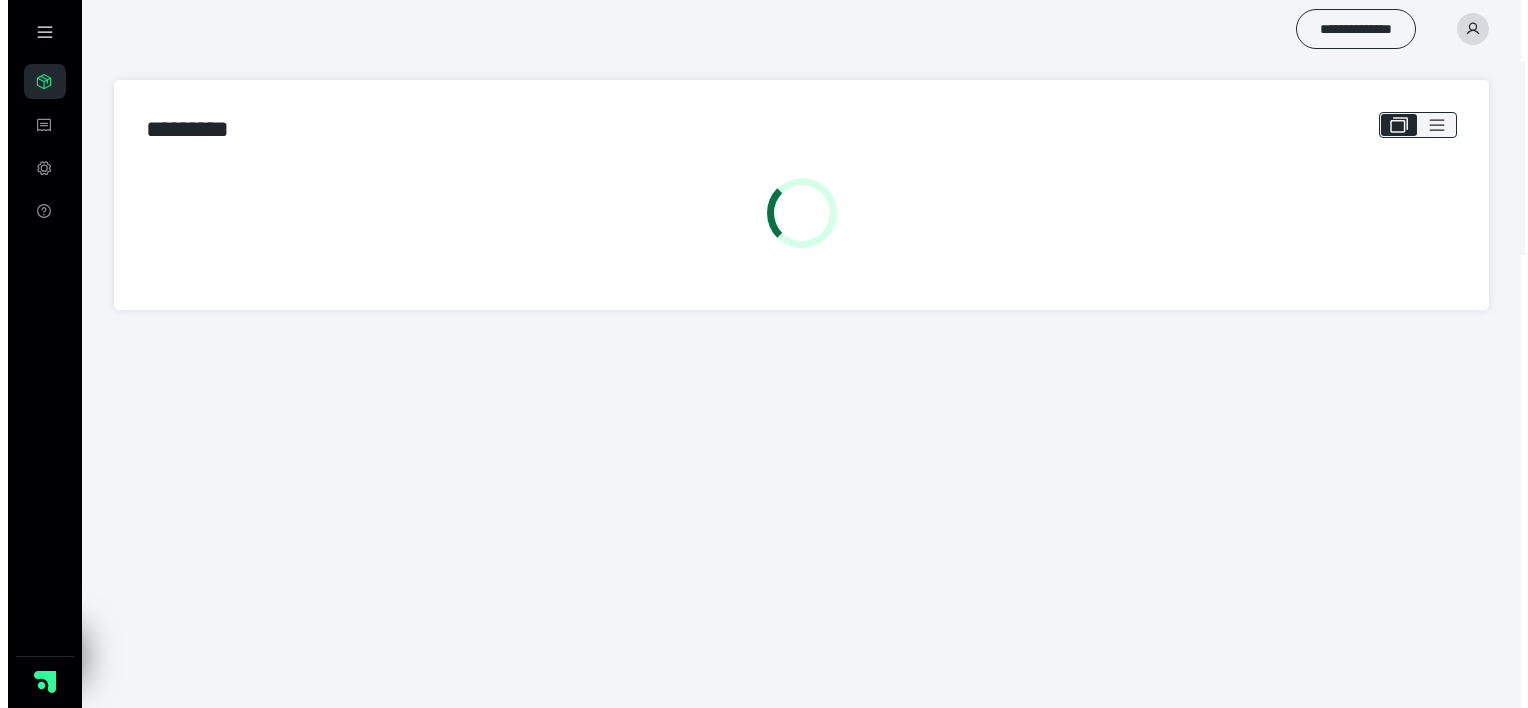 scroll, scrollTop: 0, scrollLeft: 0, axis: both 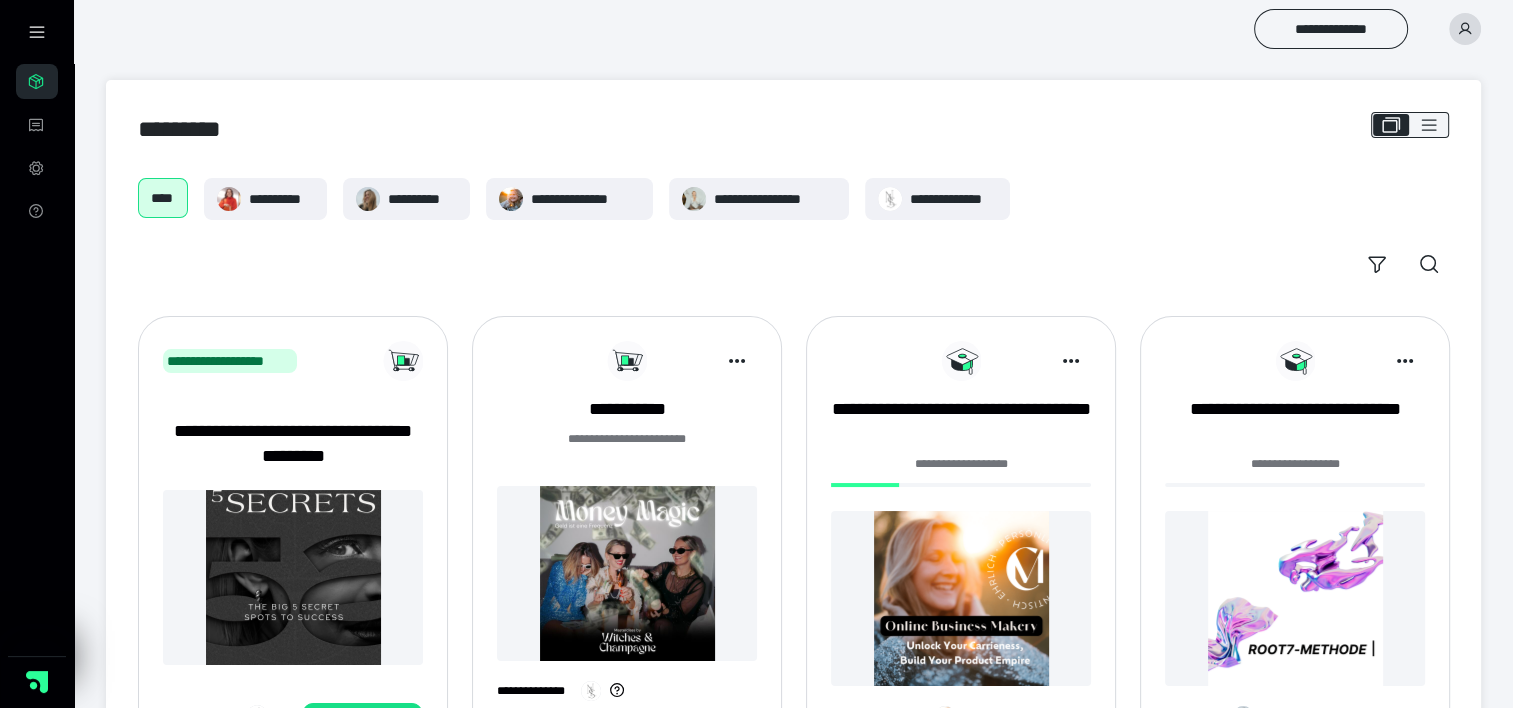 click at bounding box center (961, 598) 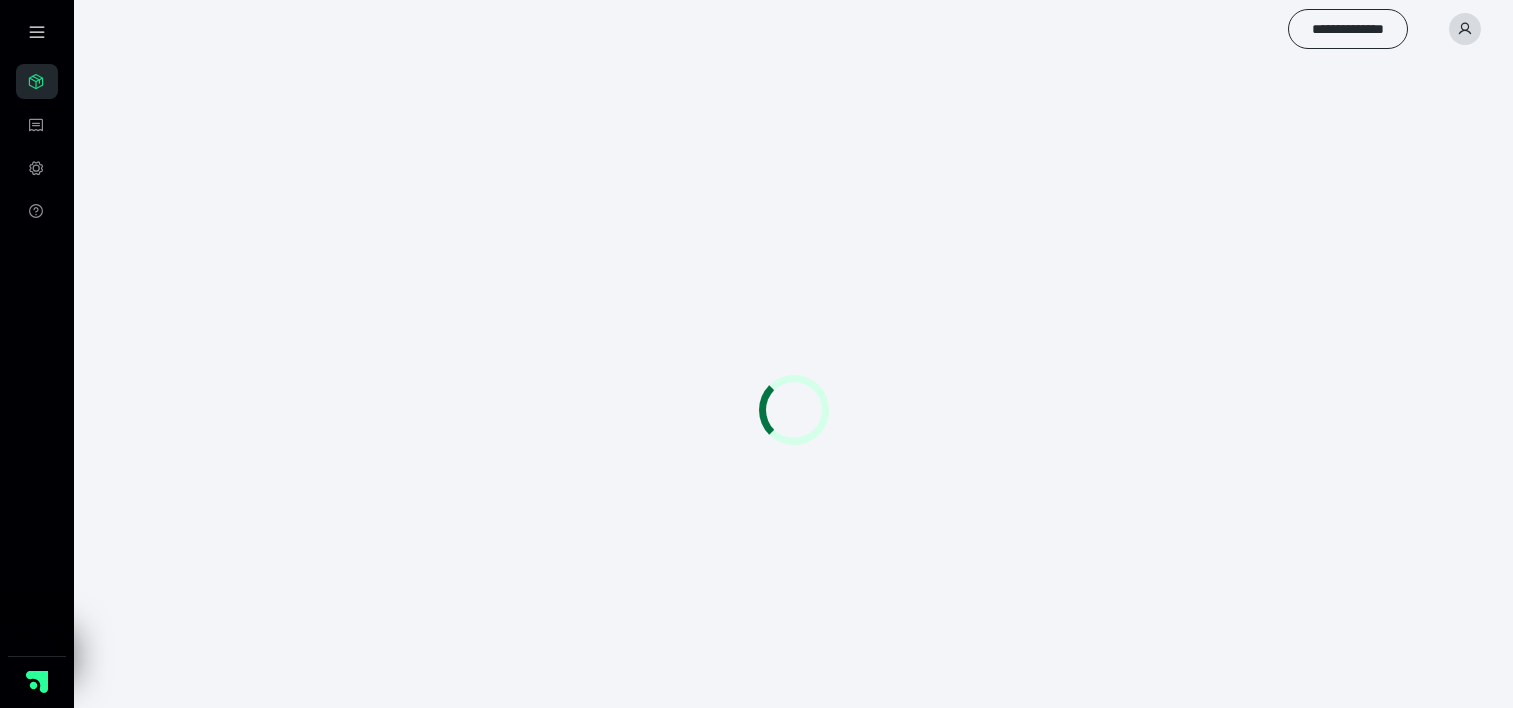 scroll, scrollTop: 0, scrollLeft: 0, axis: both 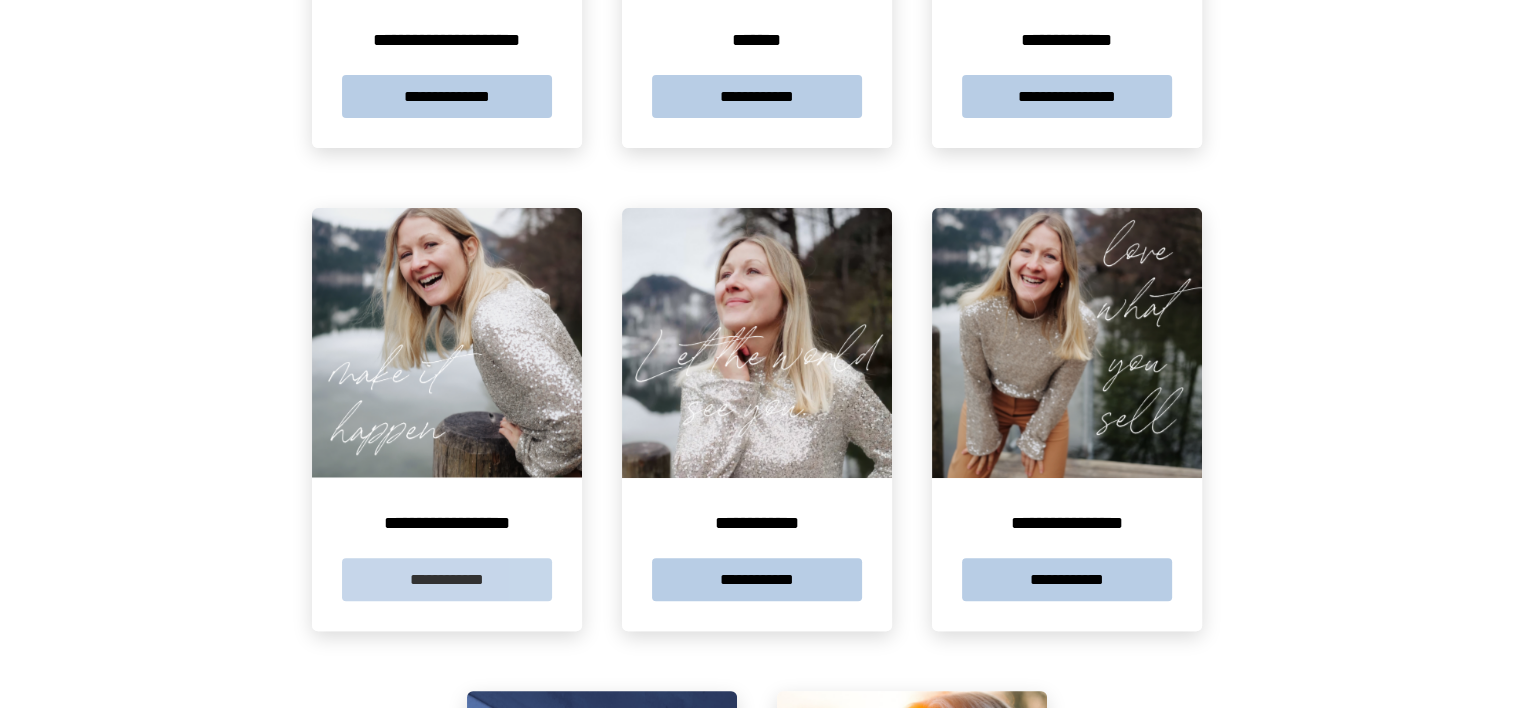 click on "**********" at bounding box center [447, 579] 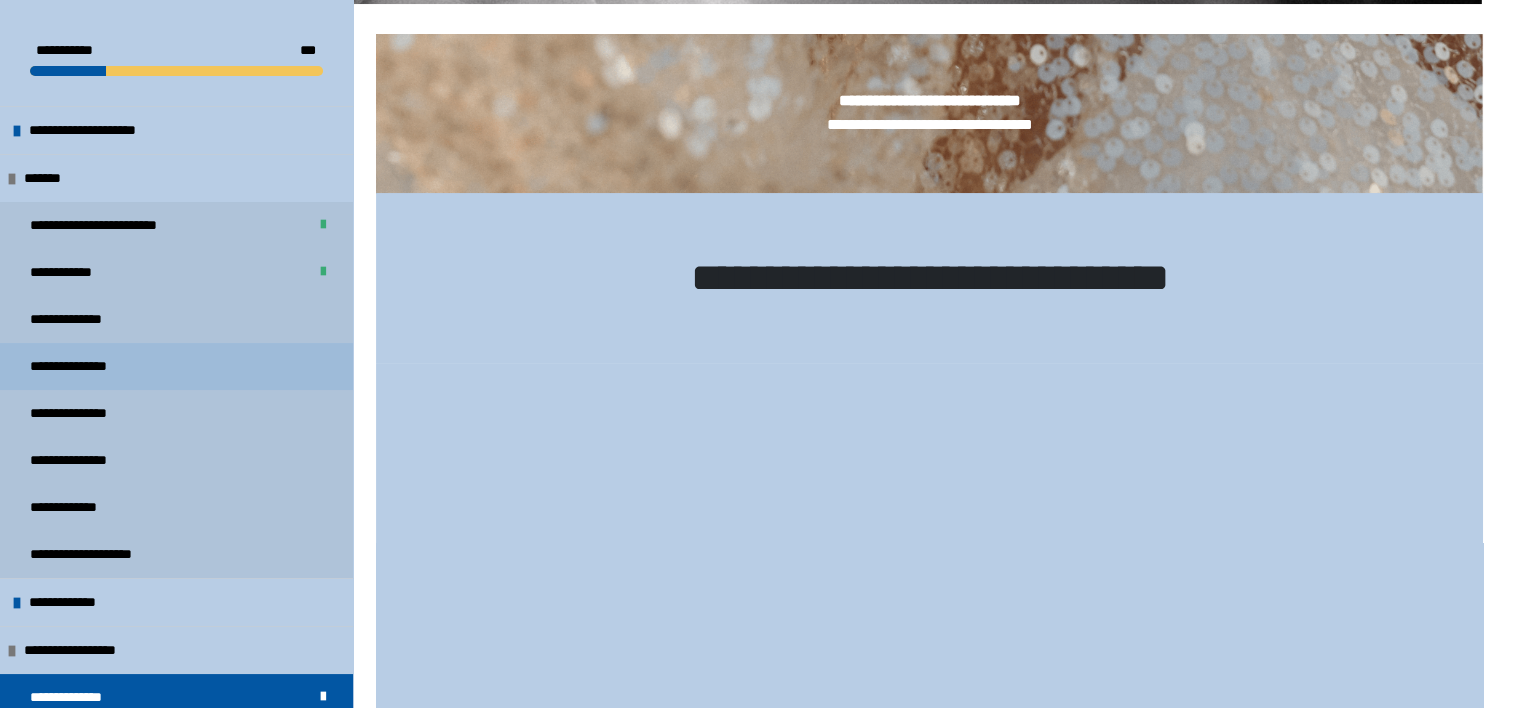 scroll, scrollTop: 280, scrollLeft: 0, axis: vertical 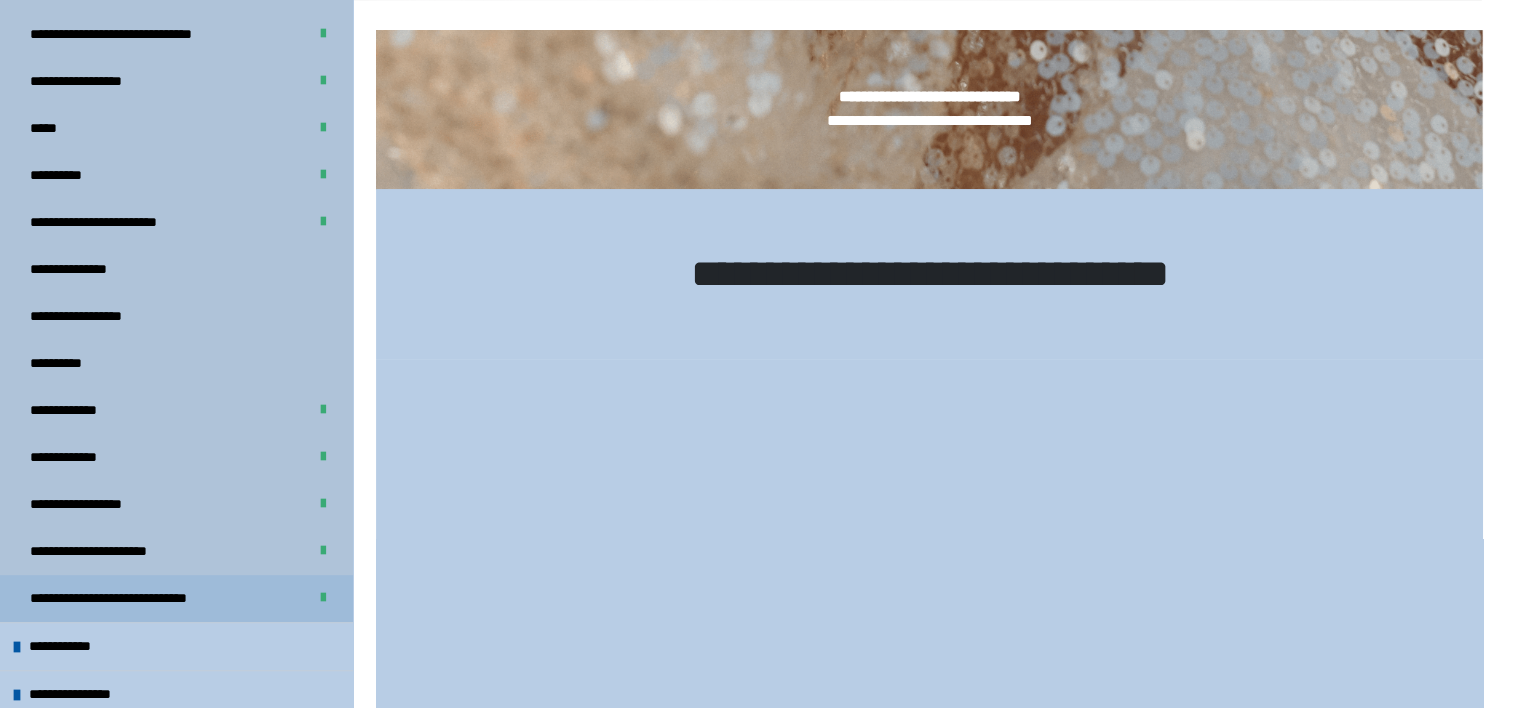click on "**********" at bounding box center (148, 598) 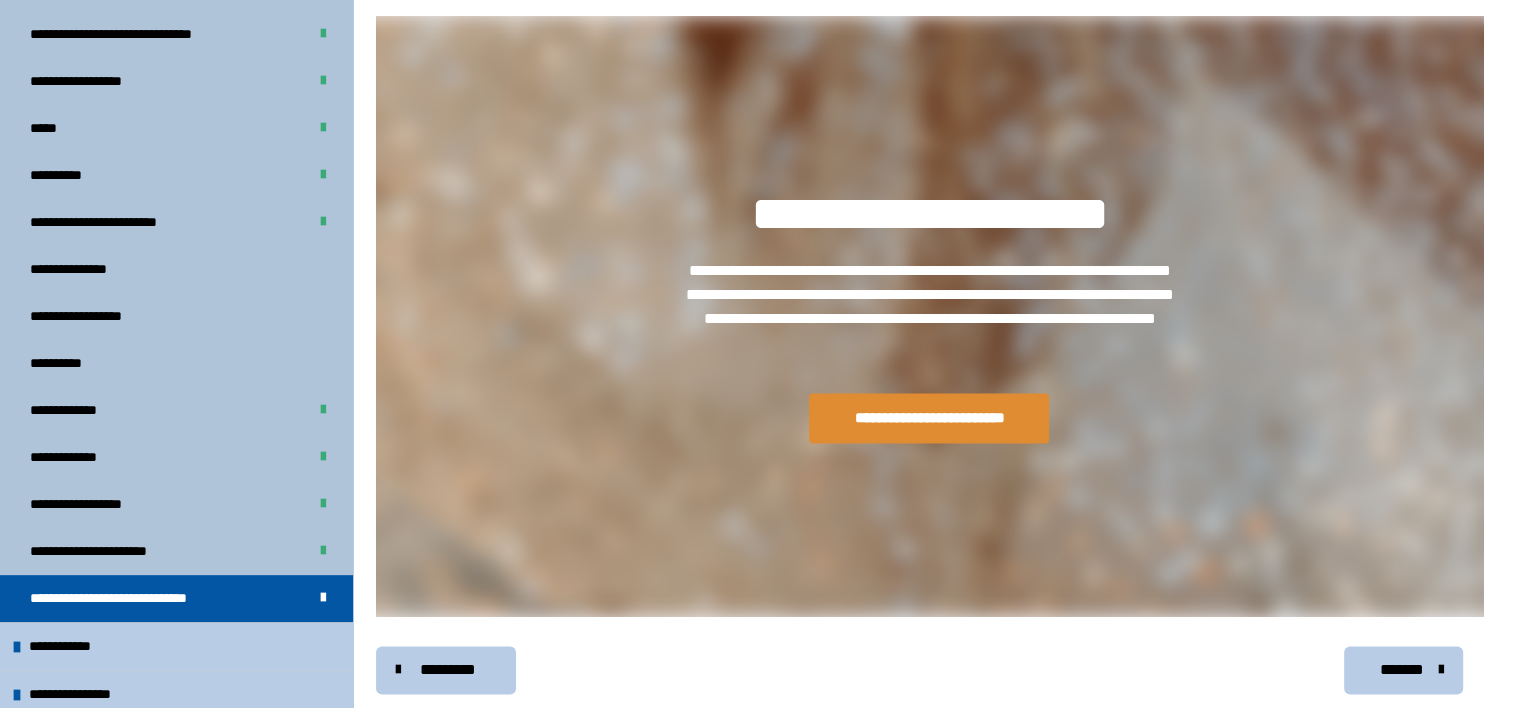 scroll, scrollTop: 2536, scrollLeft: 0, axis: vertical 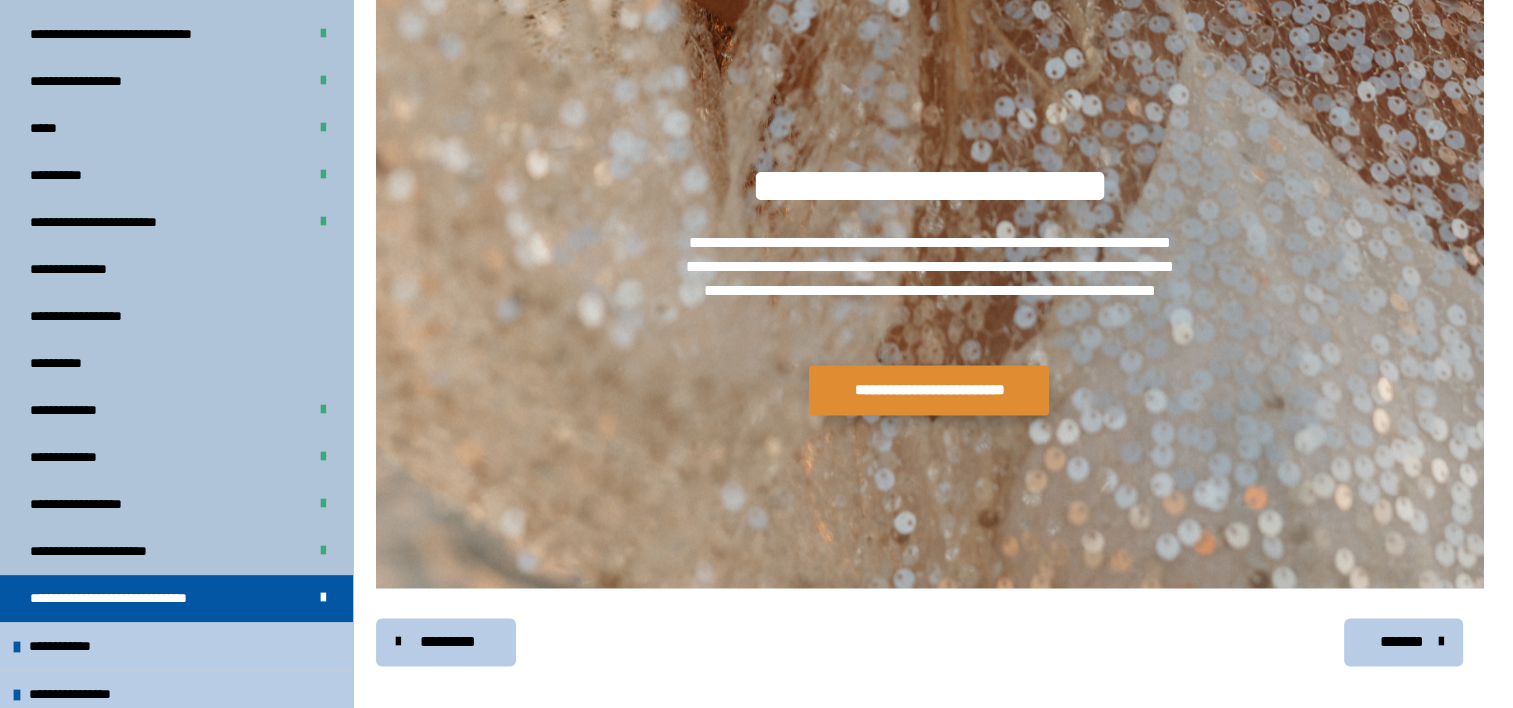 click on "**********" at bounding box center [929, 390] 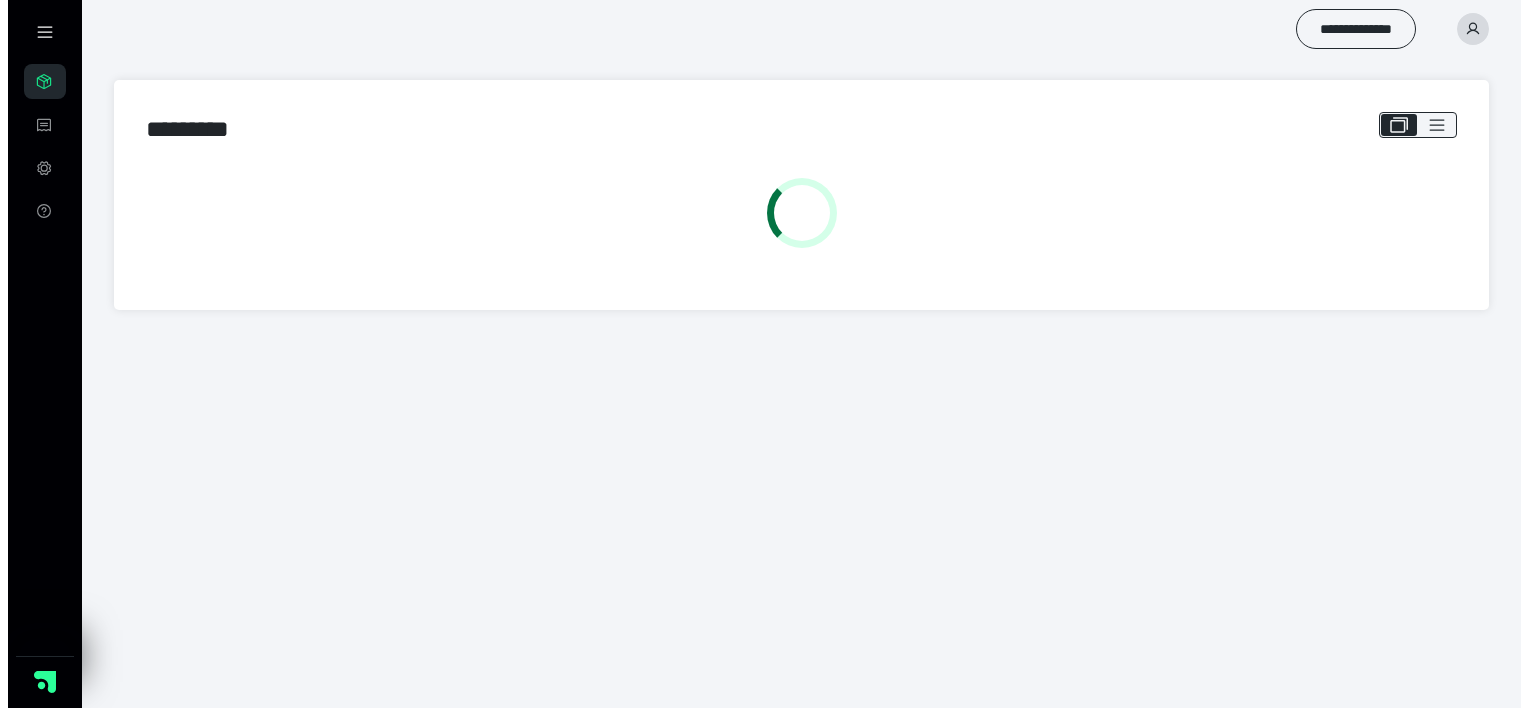 scroll, scrollTop: 0, scrollLeft: 0, axis: both 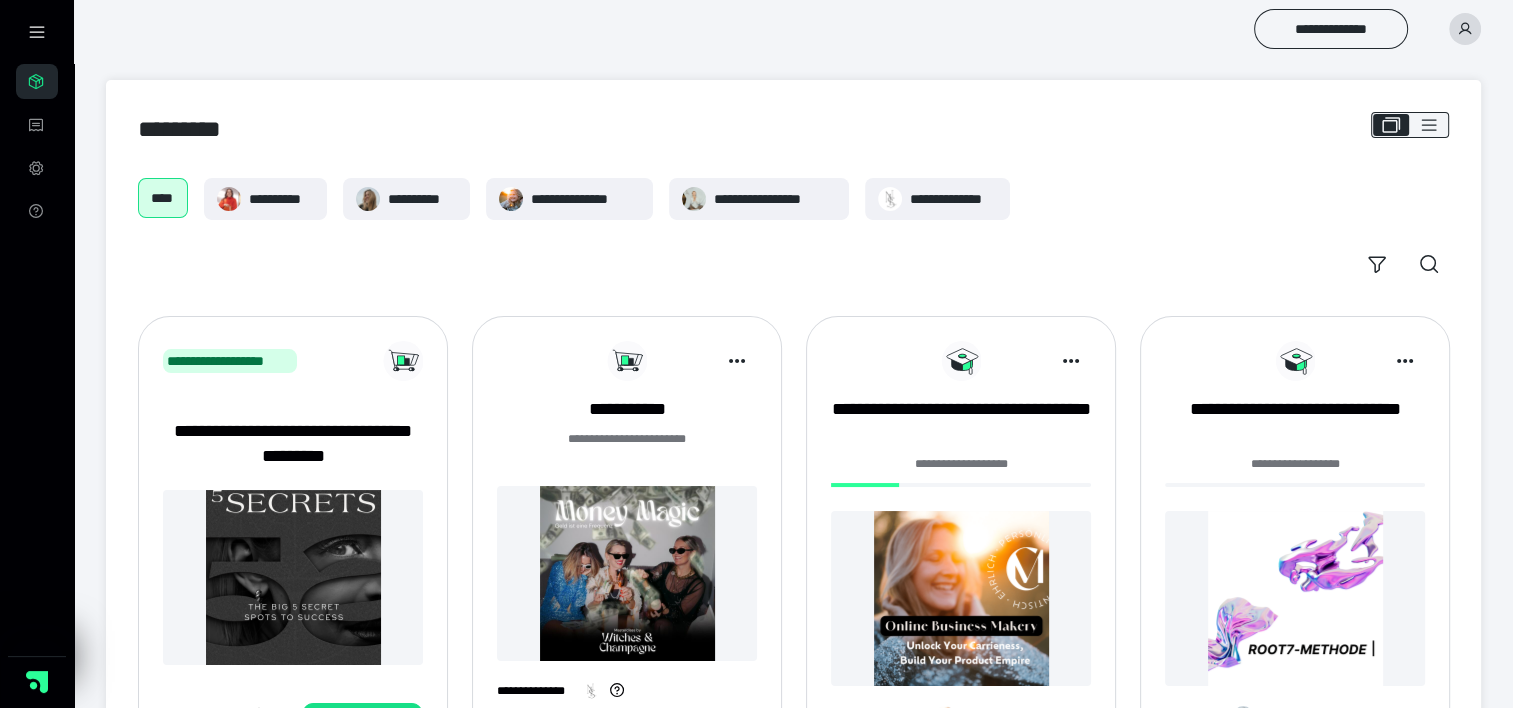 click at bounding box center [961, 598] 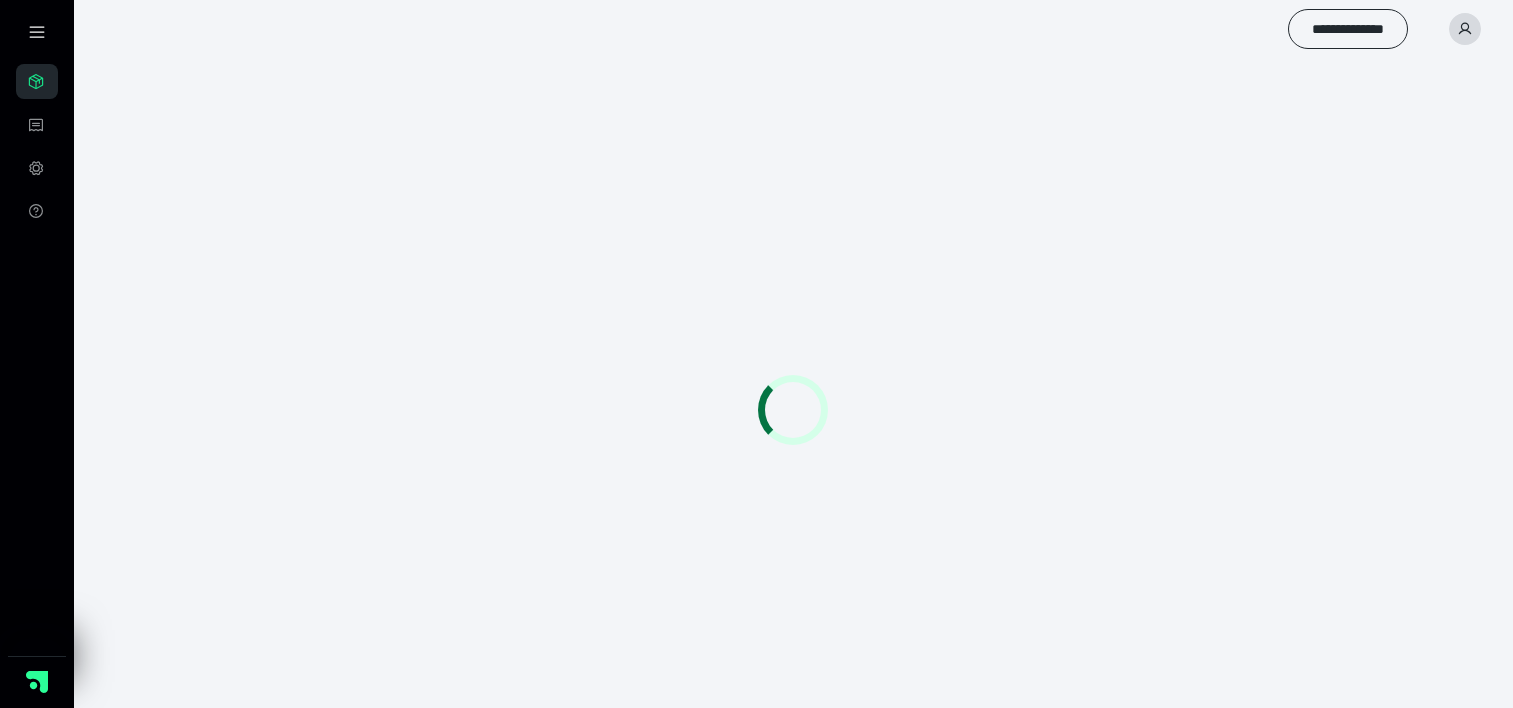 scroll, scrollTop: 0, scrollLeft: 0, axis: both 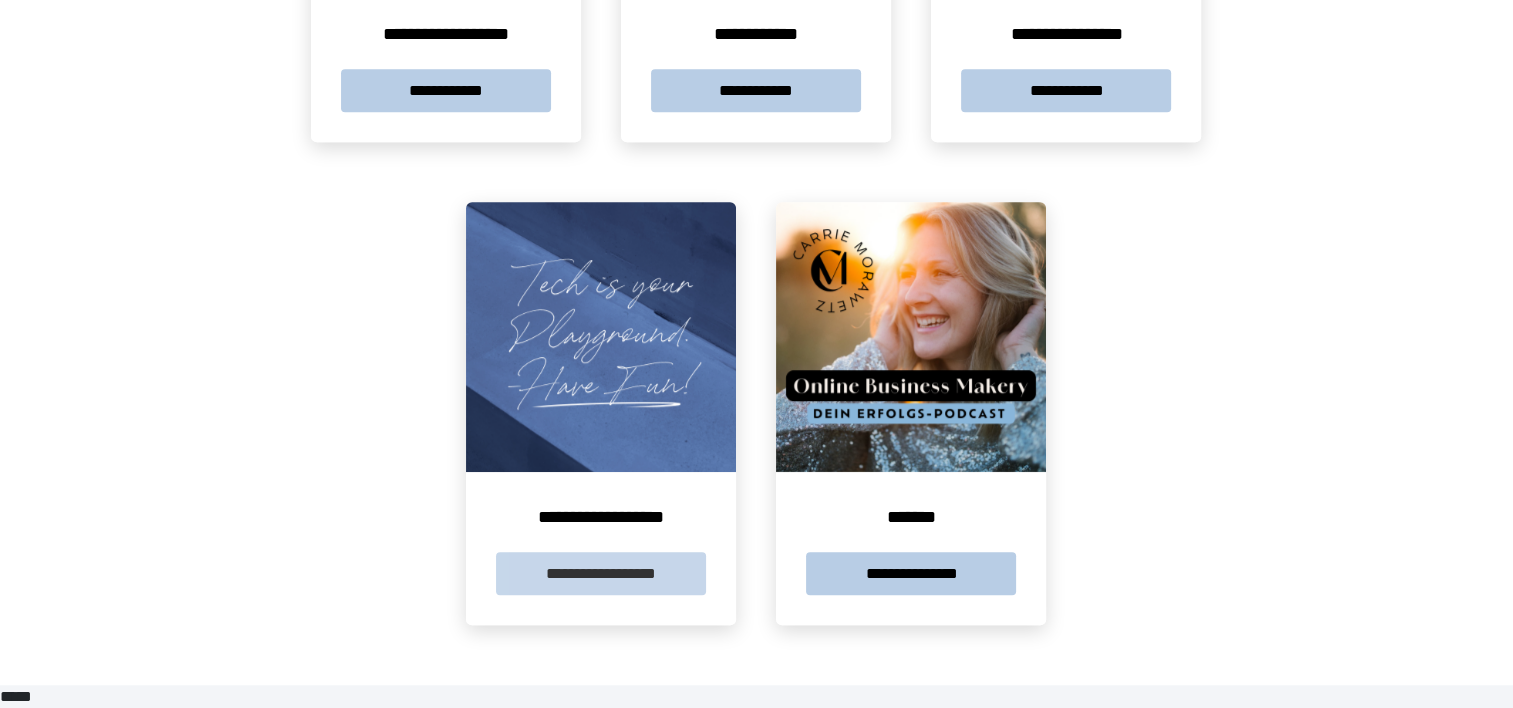 click on "**********" at bounding box center (601, 573) 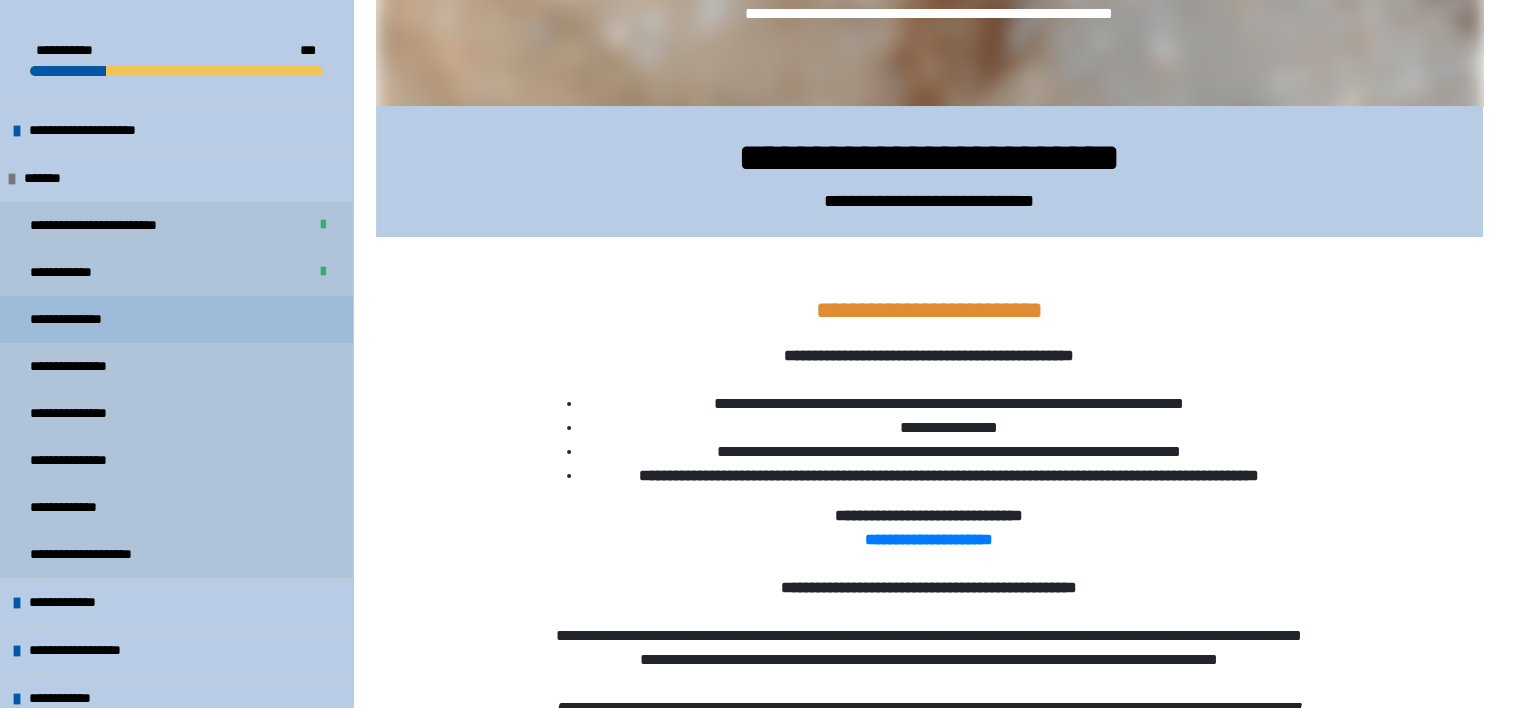 scroll, scrollTop: 392, scrollLeft: 0, axis: vertical 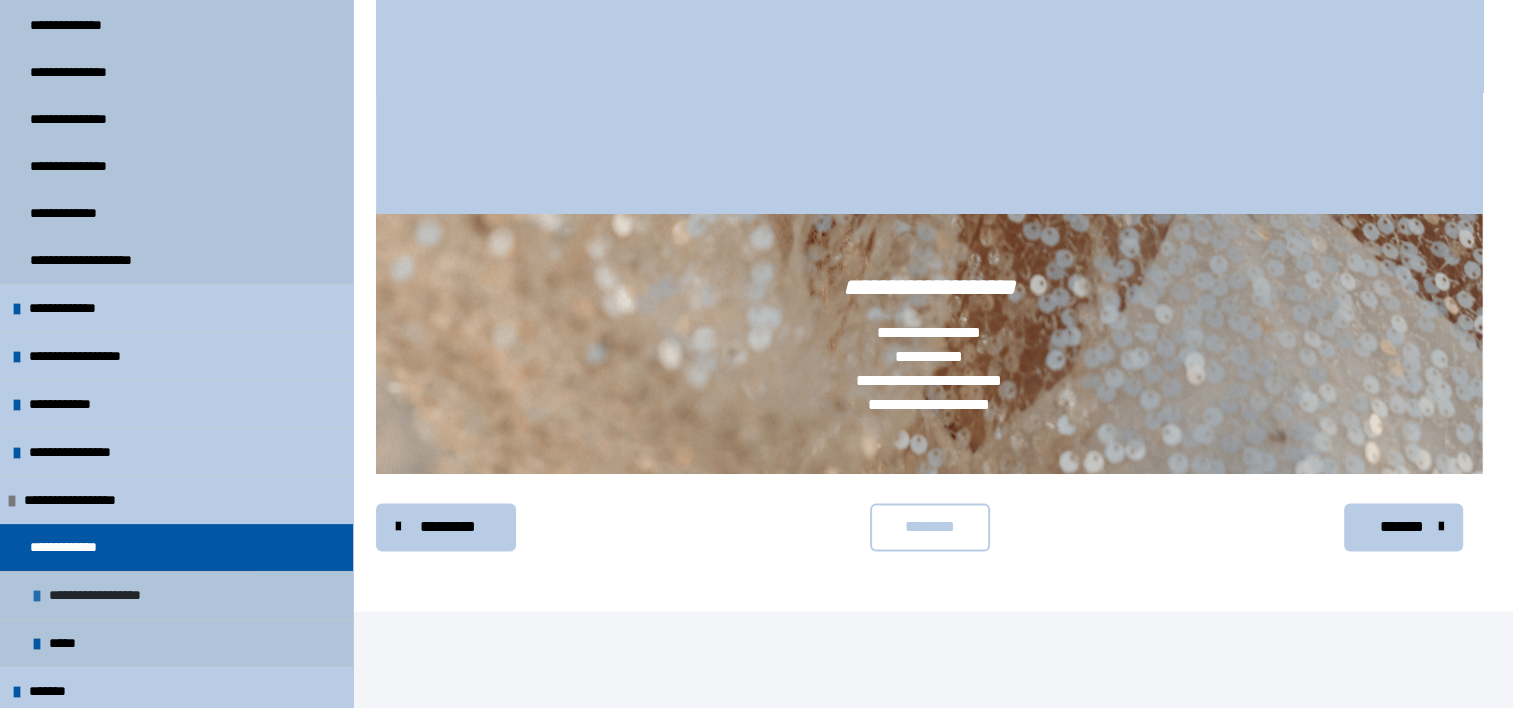 click at bounding box center [37, 596] 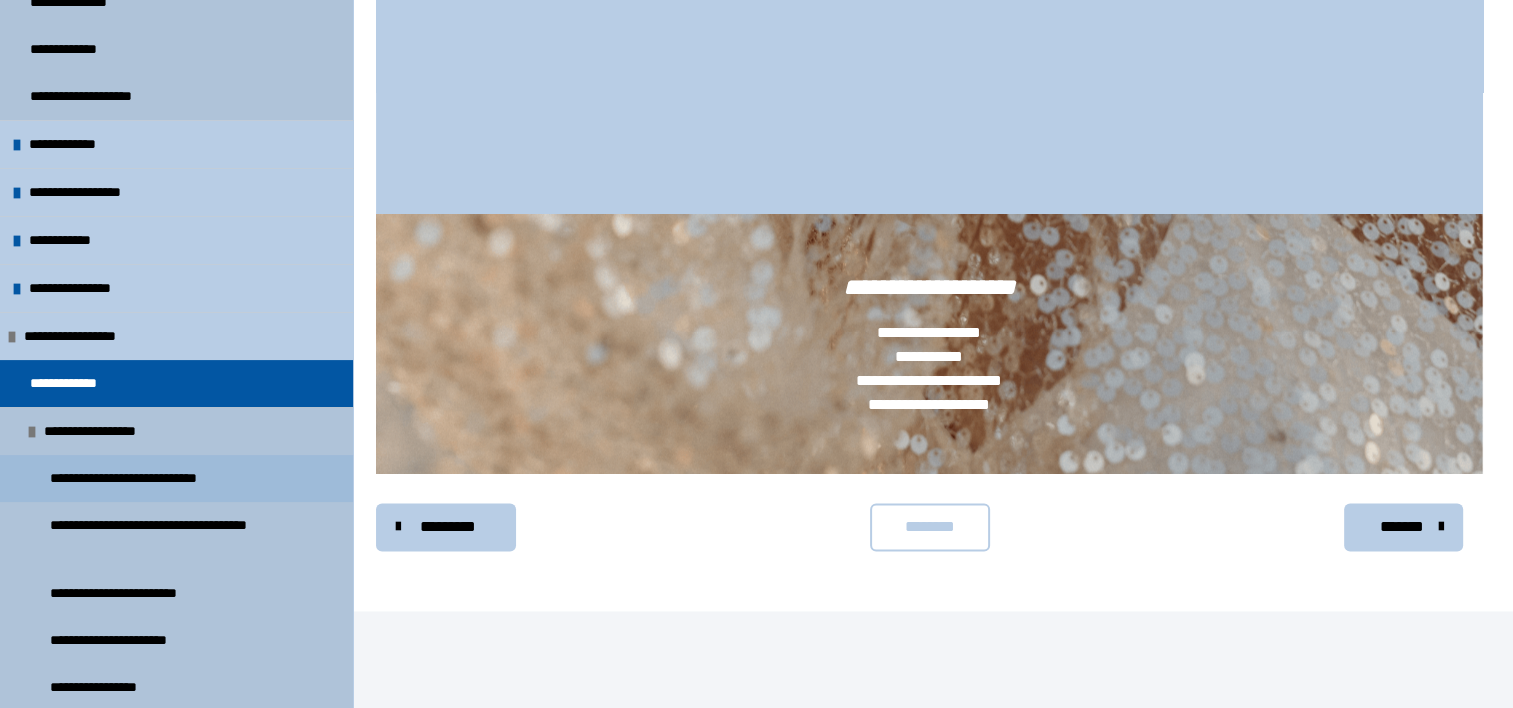 scroll, scrollTop: 550, scrollLeft: 0, axis: vertical 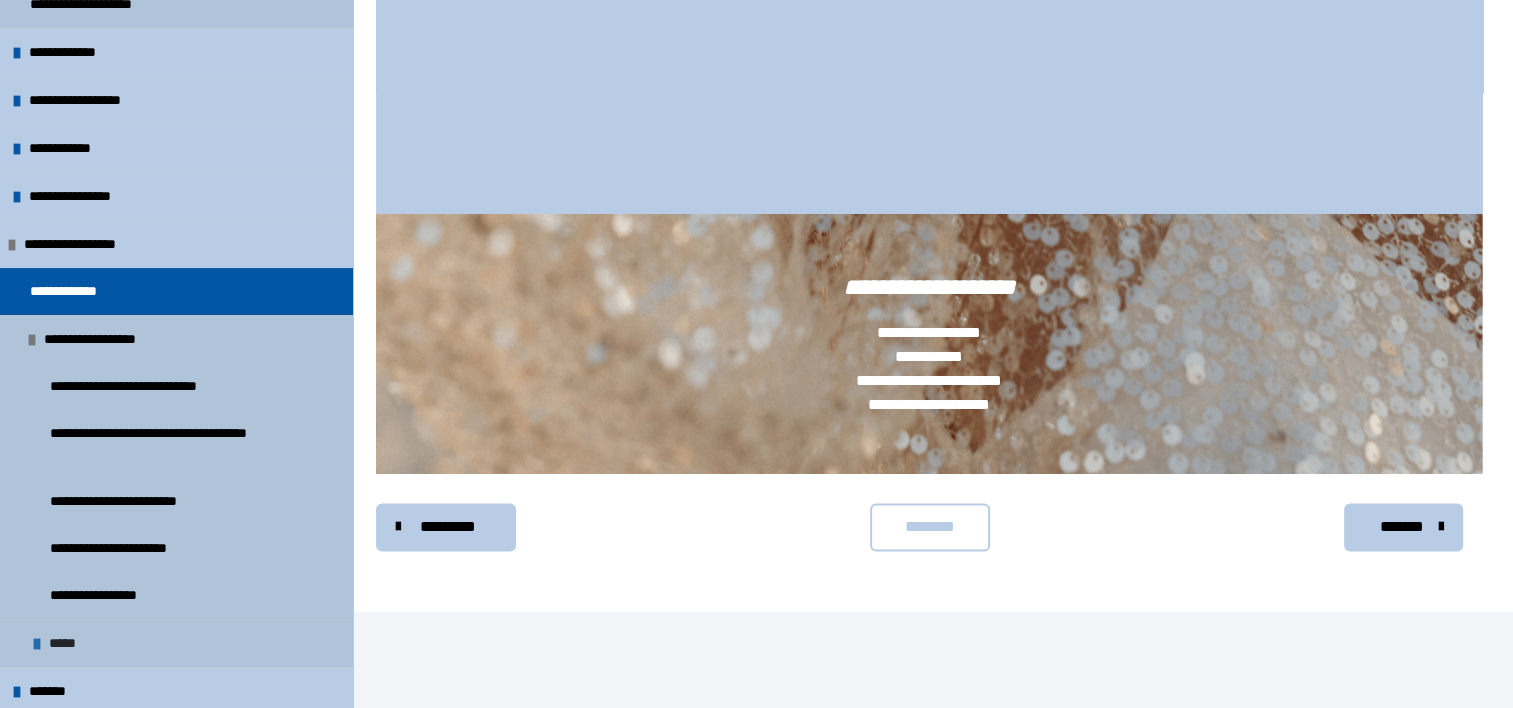 click on "*****" at bounding box center (75, 643) 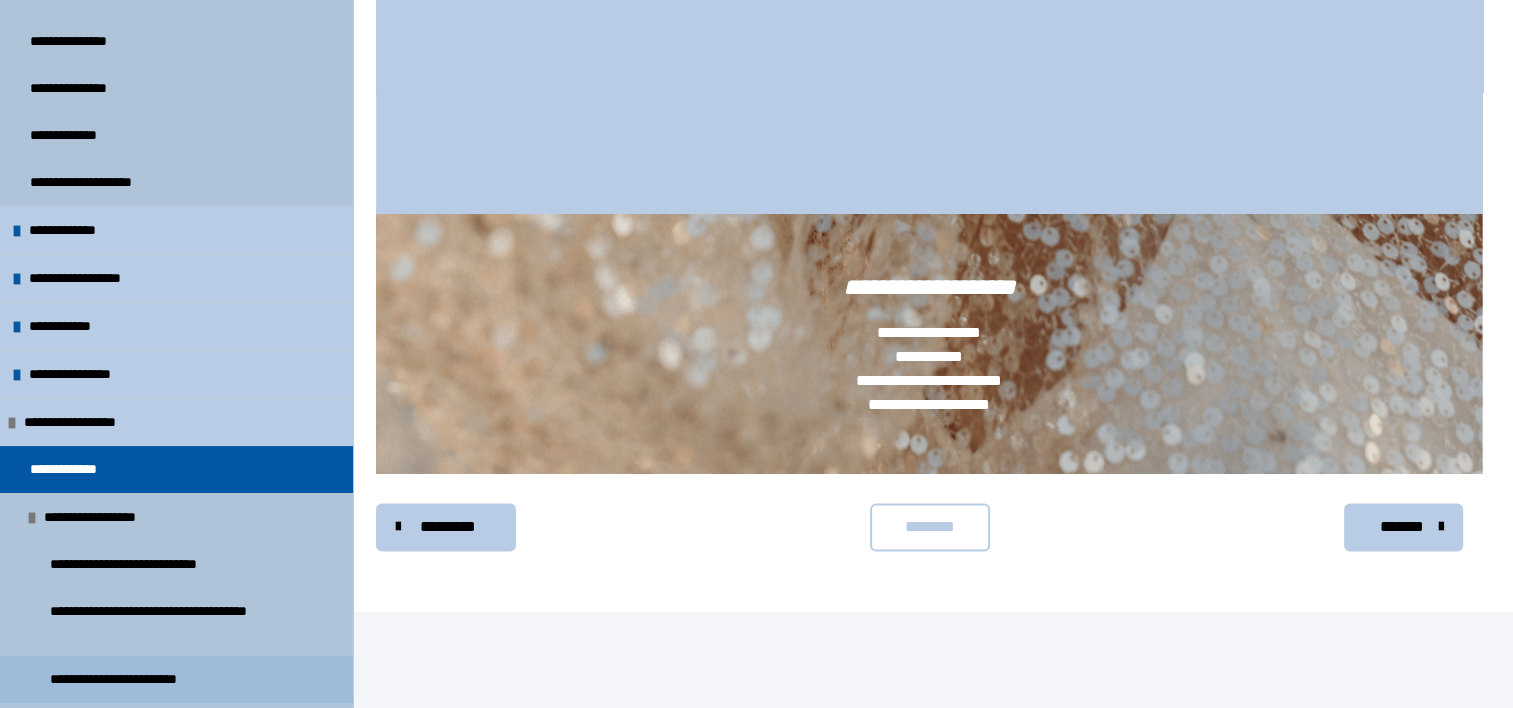 scroll, scrollTop: 372, scrollLeft: 0, axis: vertical 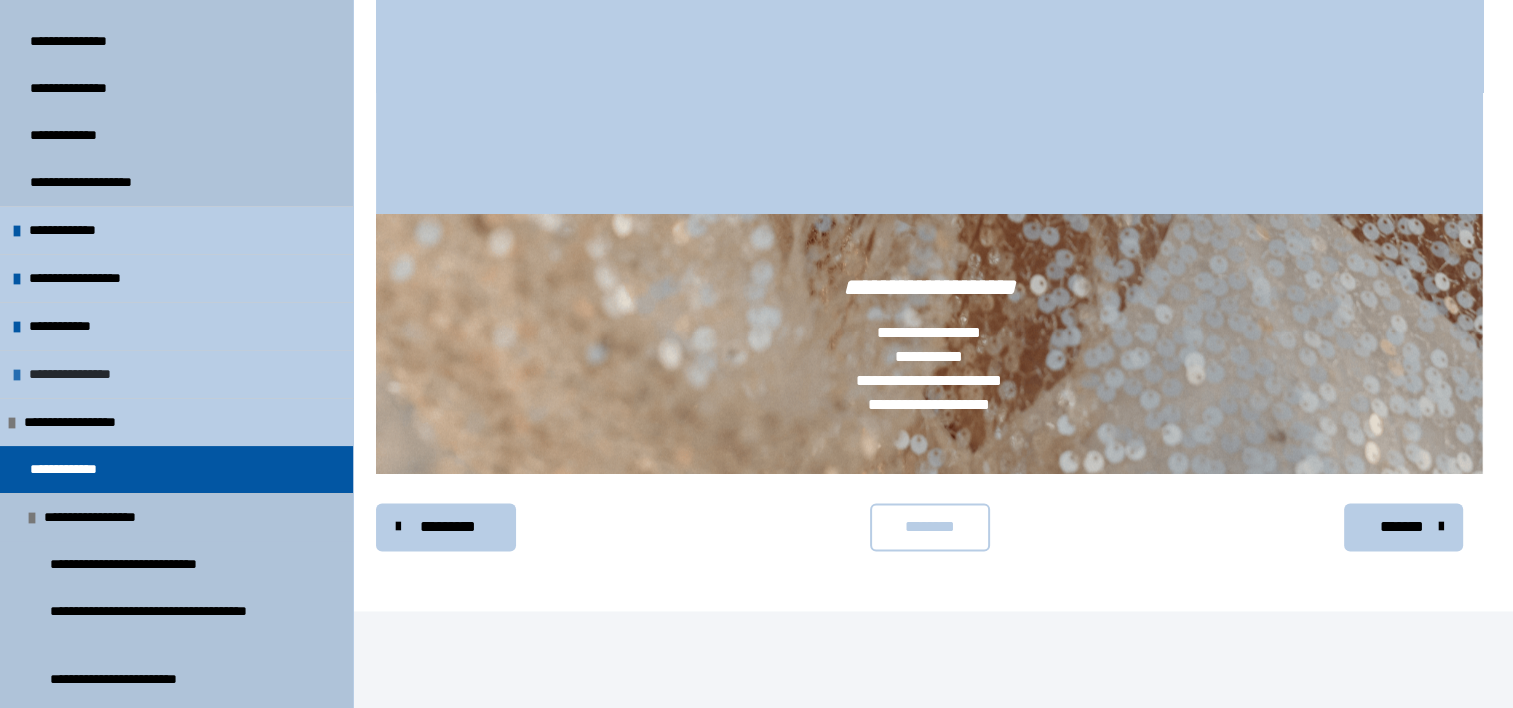 click at bounding box center (17, 375) 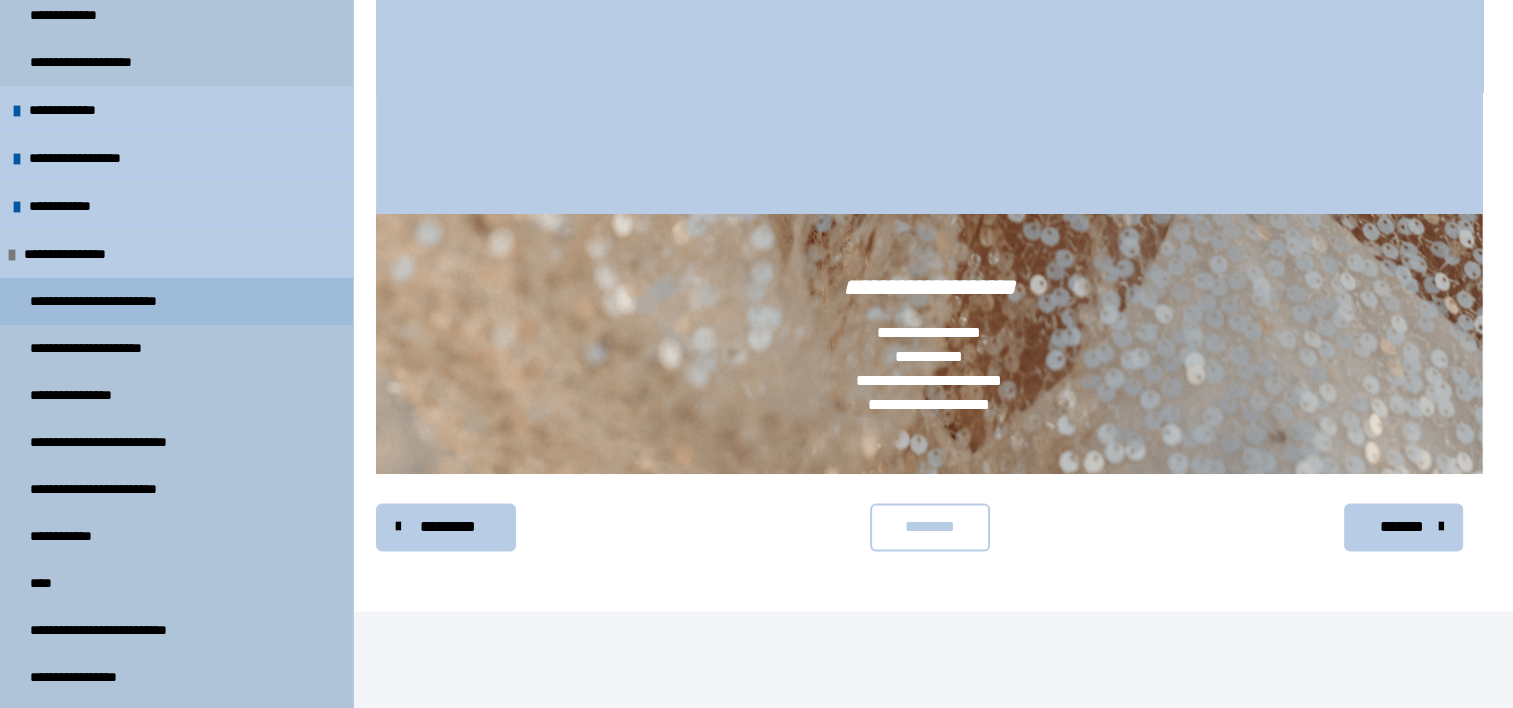 scroll, scrollTop: 452, scrollLeft: 0, axis: vertical 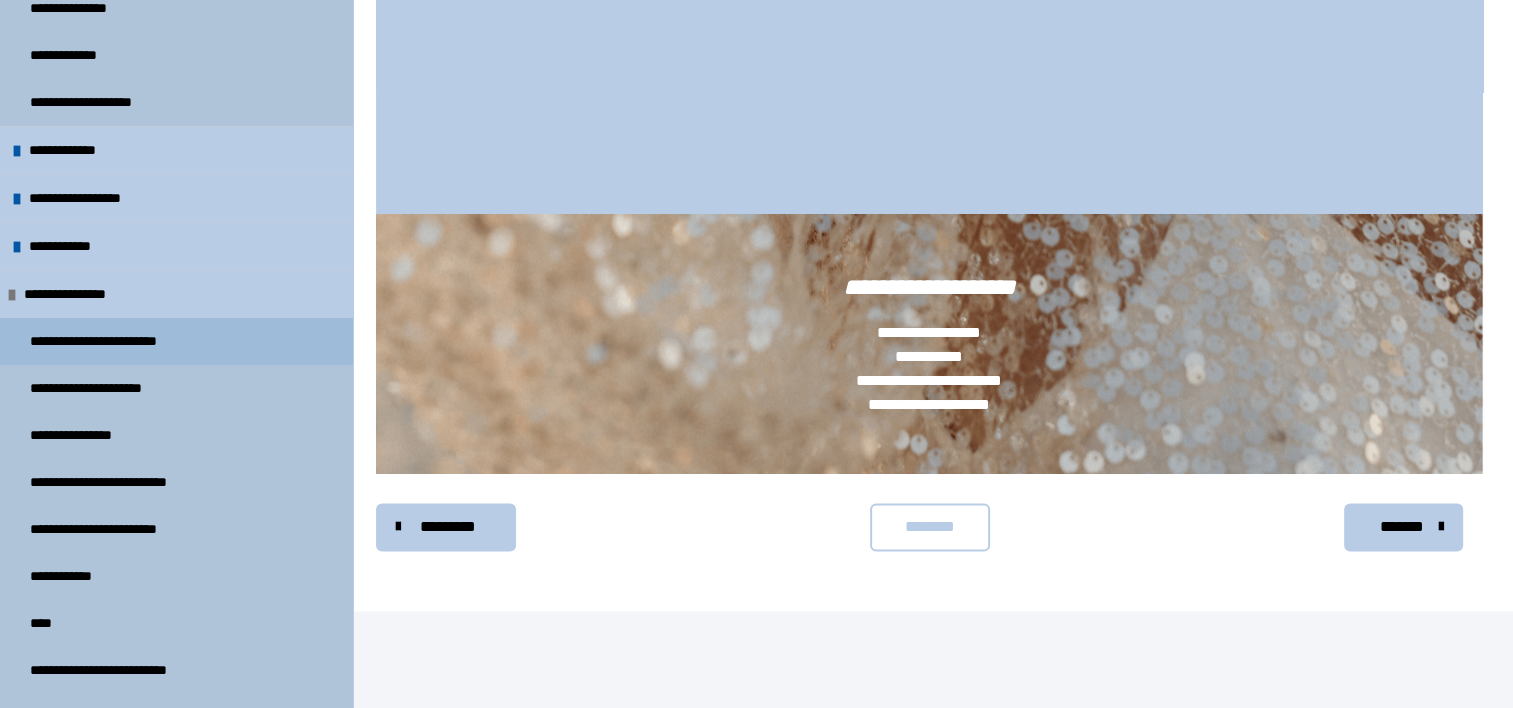 click on "**********" at bounding box center [115, 341] 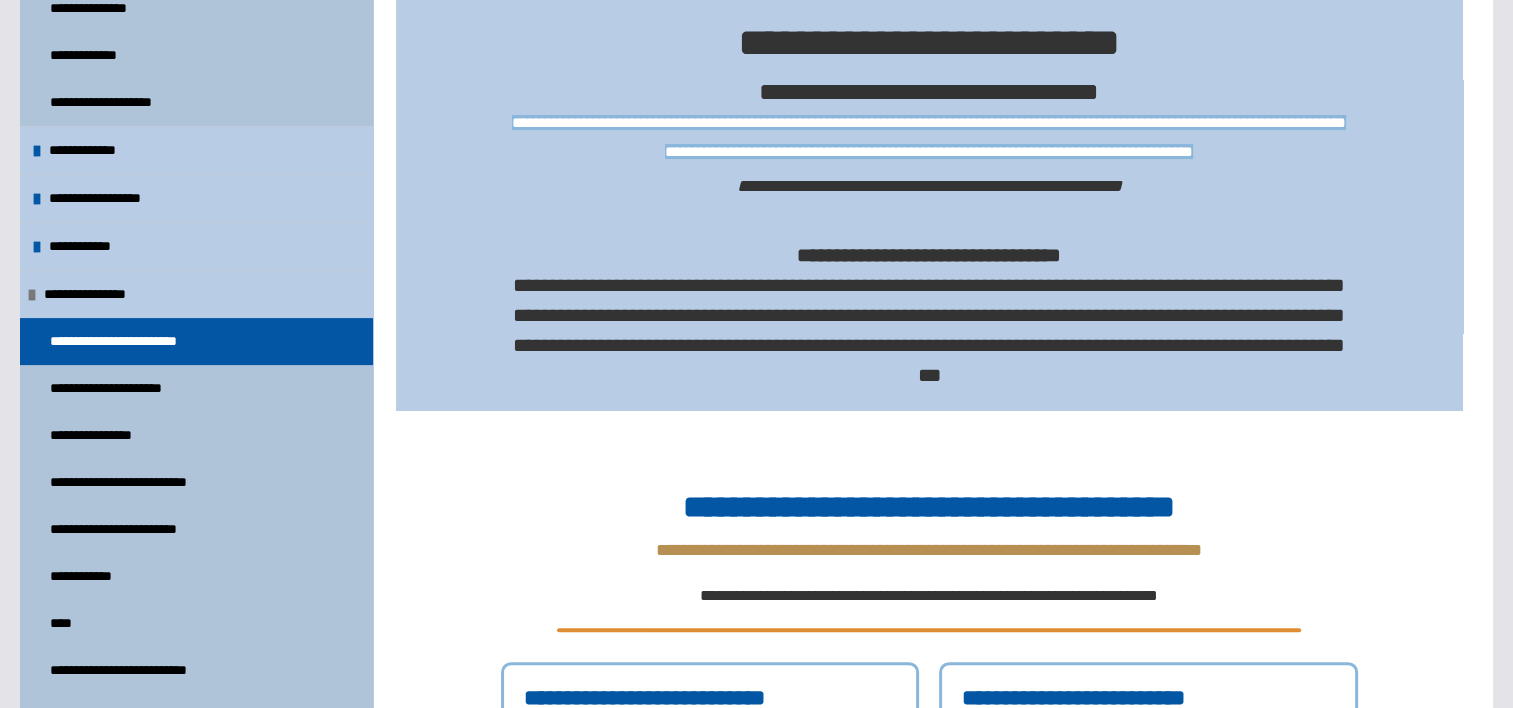 scroll, scrollTop: 20, scrollLeft: 0, axis: vertical 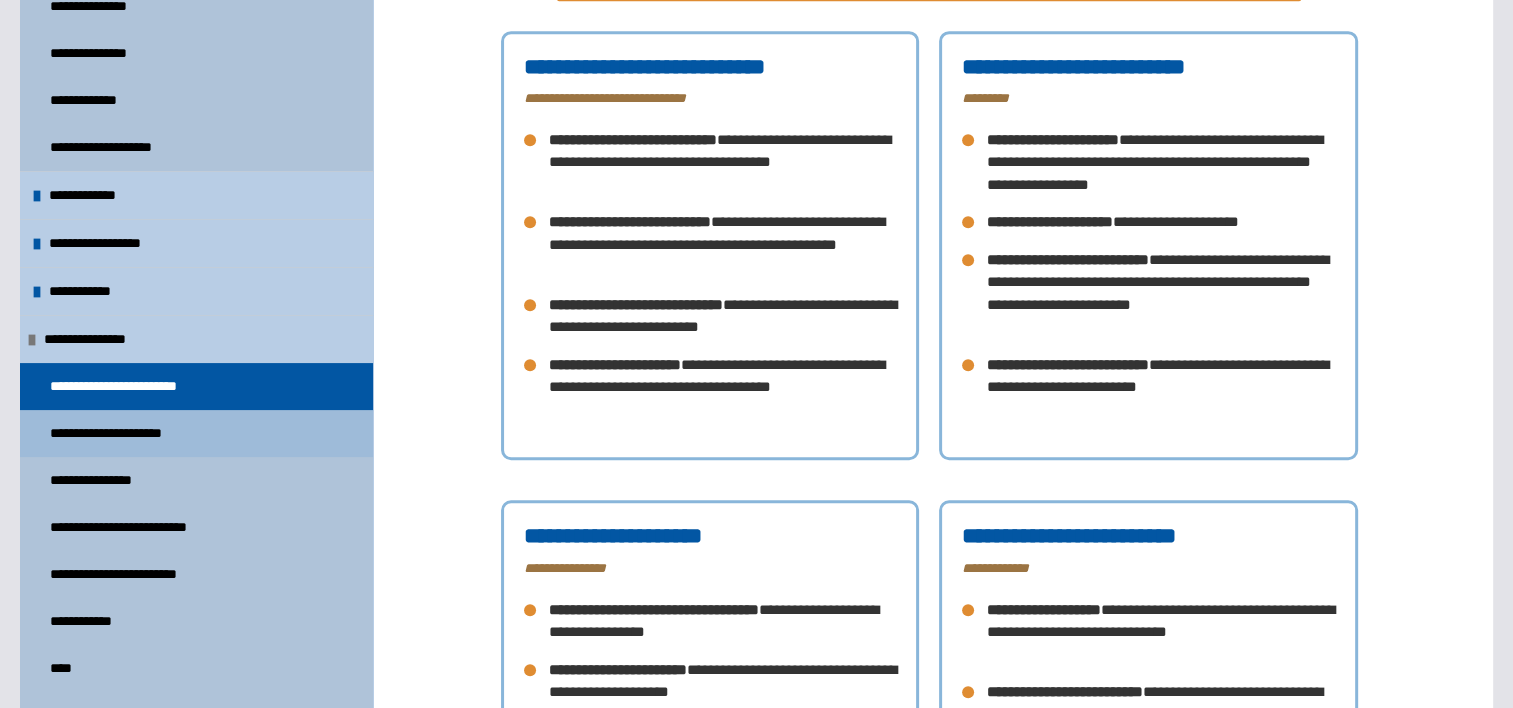 click on "**********" at bounding box center (196, 433) 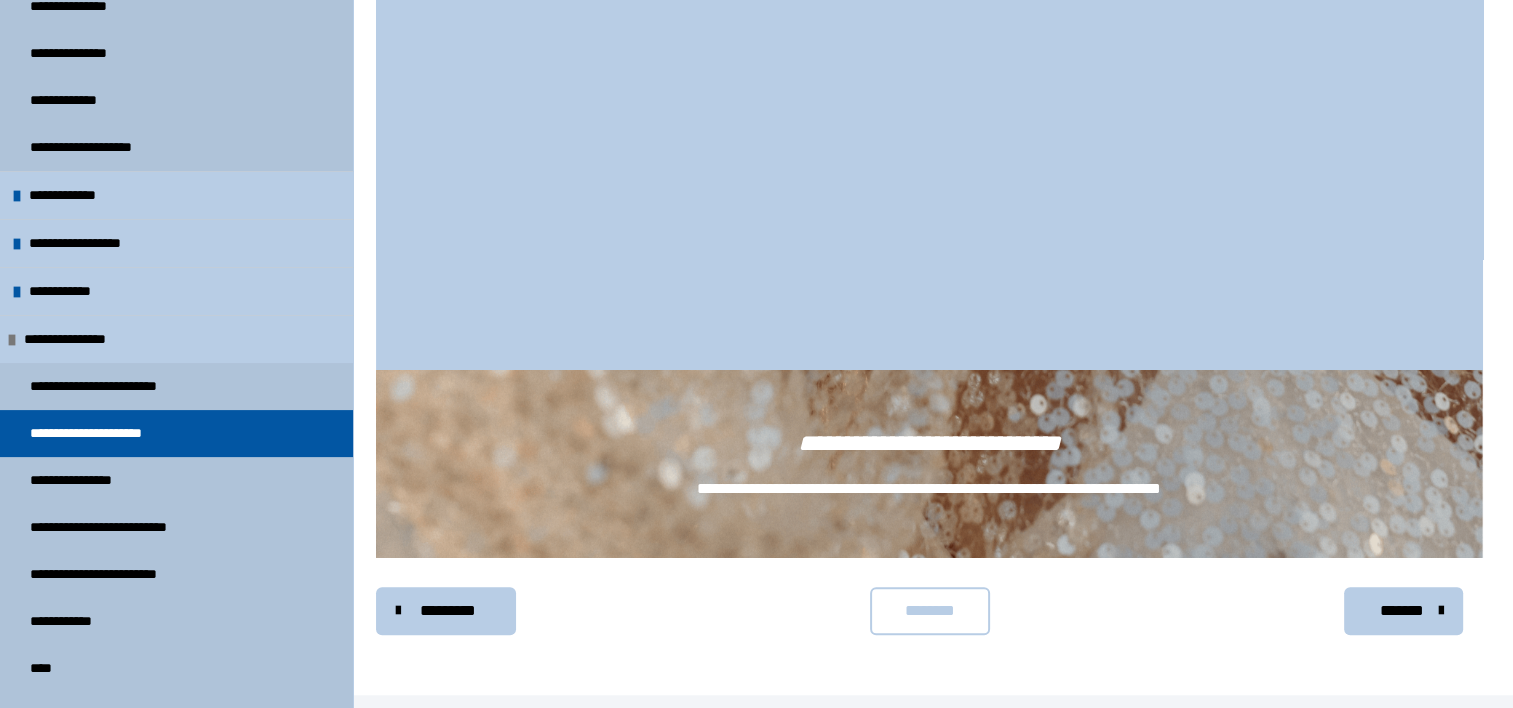 scroll, scrollTop: 1077, scrollLeft: 0, axis: vertical 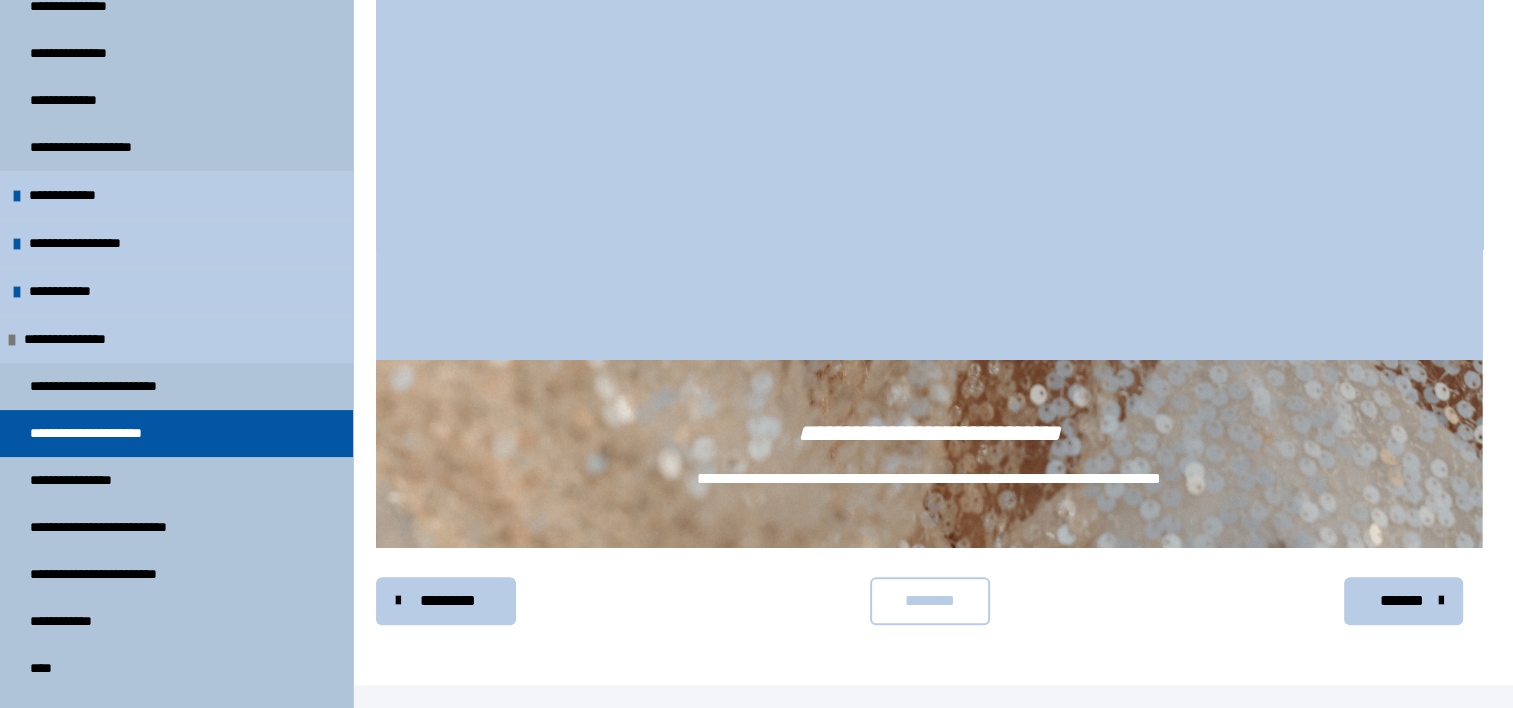 drag, startPoint x: 432, startPoint y: 389, endPoint x: 920, endPoint y: 451, distance: 491.92276 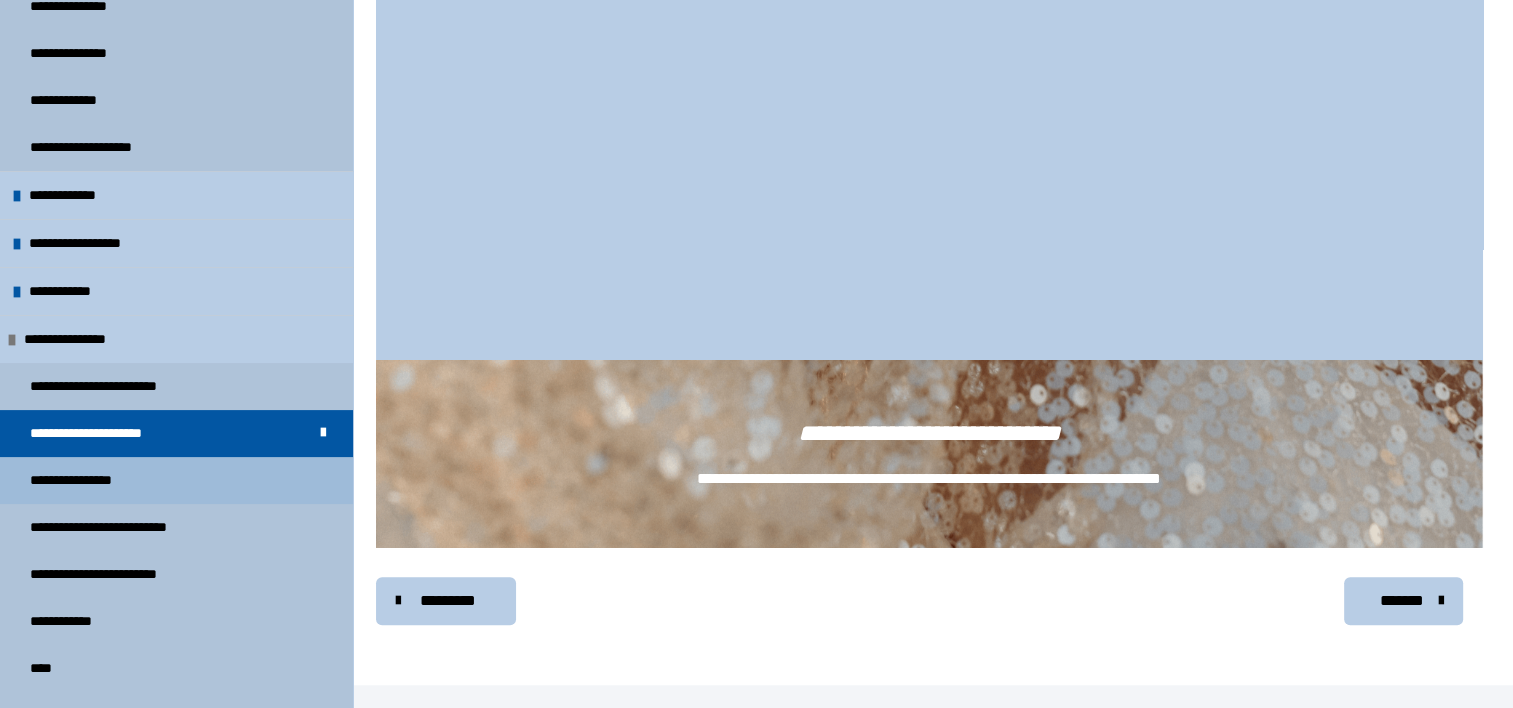 click on "**********" at bounding box center (89, 480) 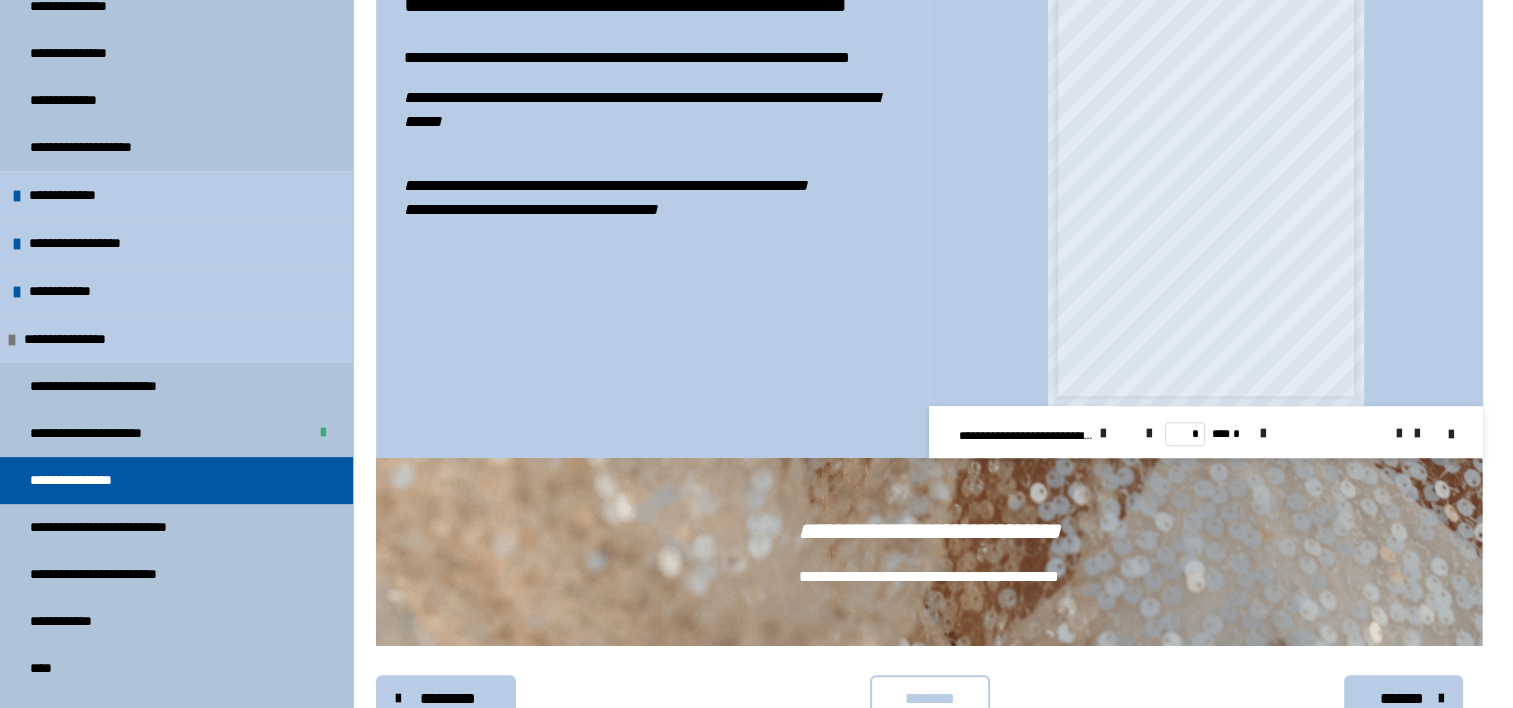 scroll, scrollTop: 1501, scrollLeft: 0, axis: vertical 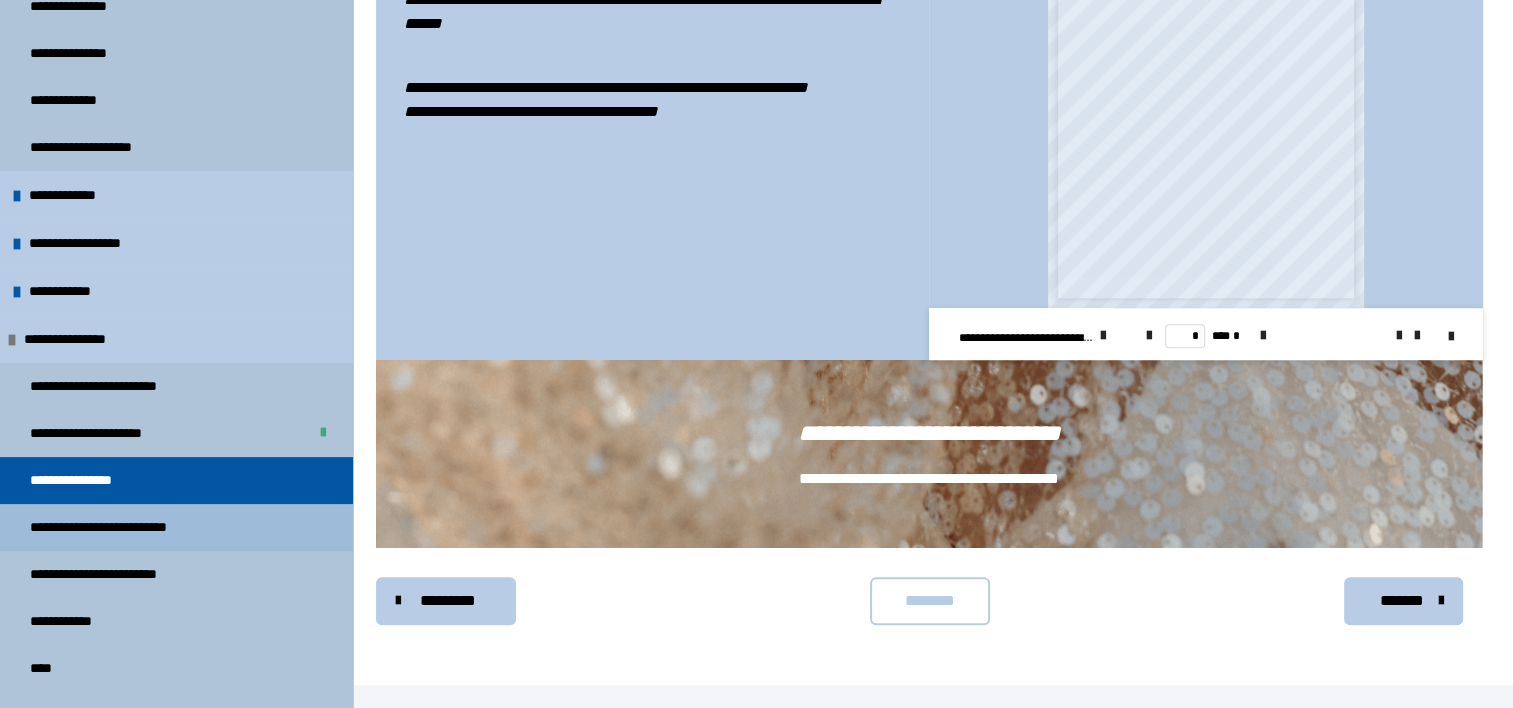 click on "**********" at bounding box center [116, 527] 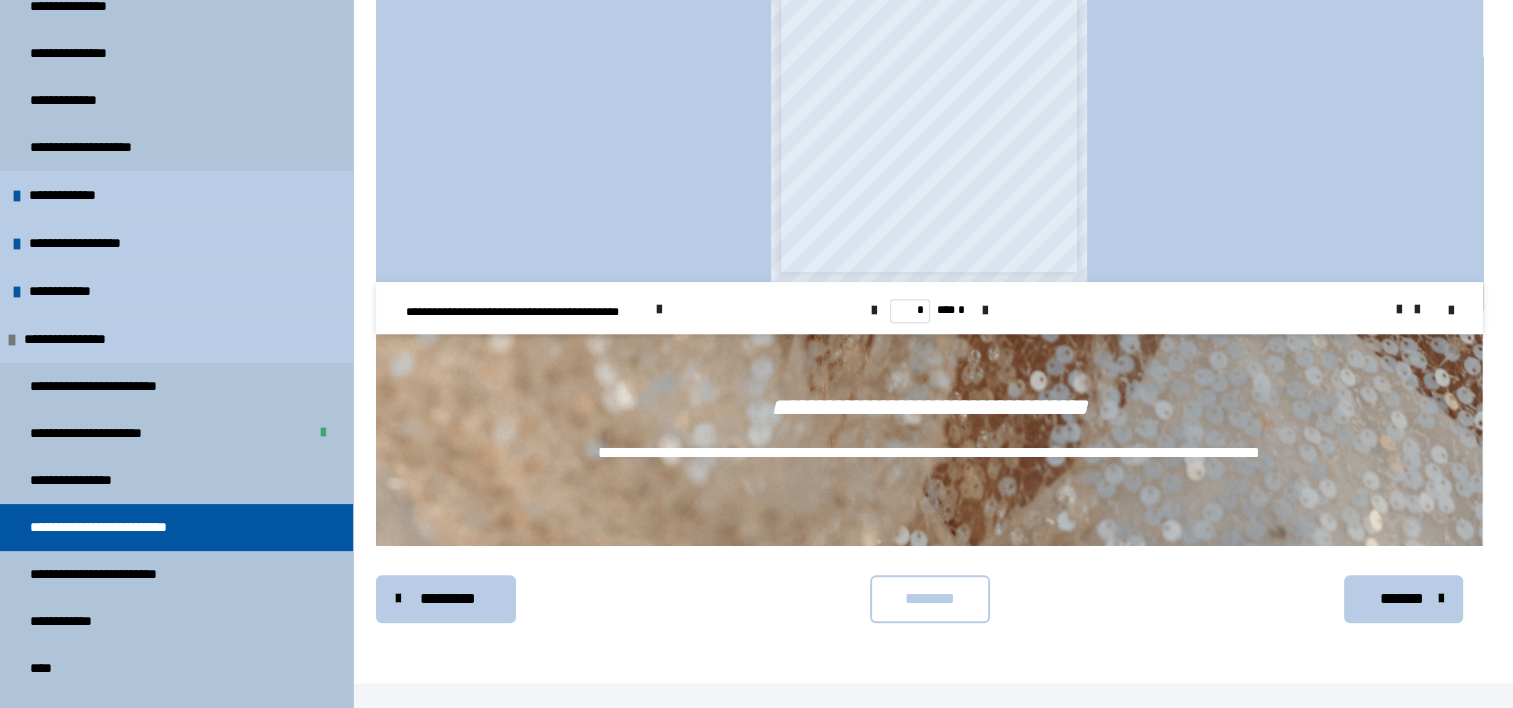 scroll, scrollTop: 1800, scrollLeft: 0, axis: vertical 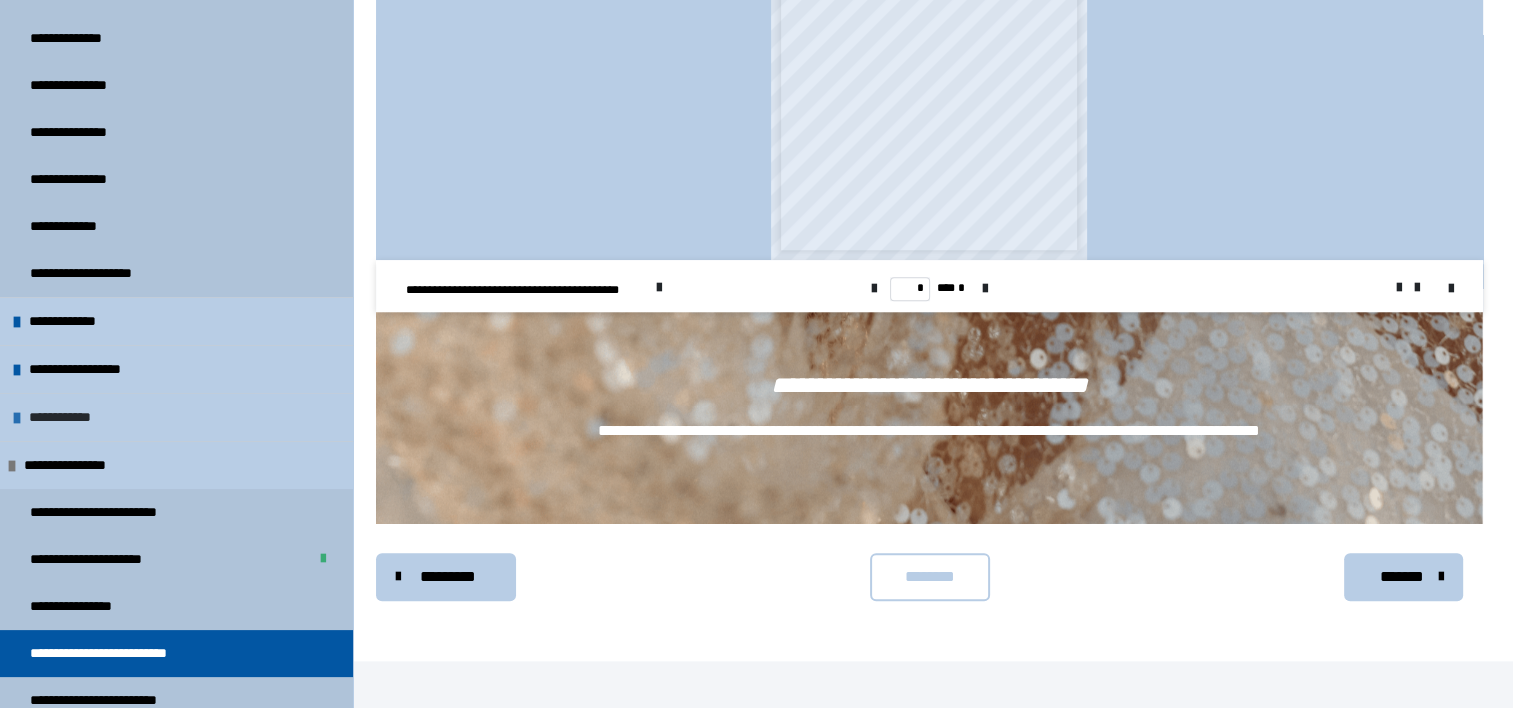click on "**********" at bounding box center [68, 417] 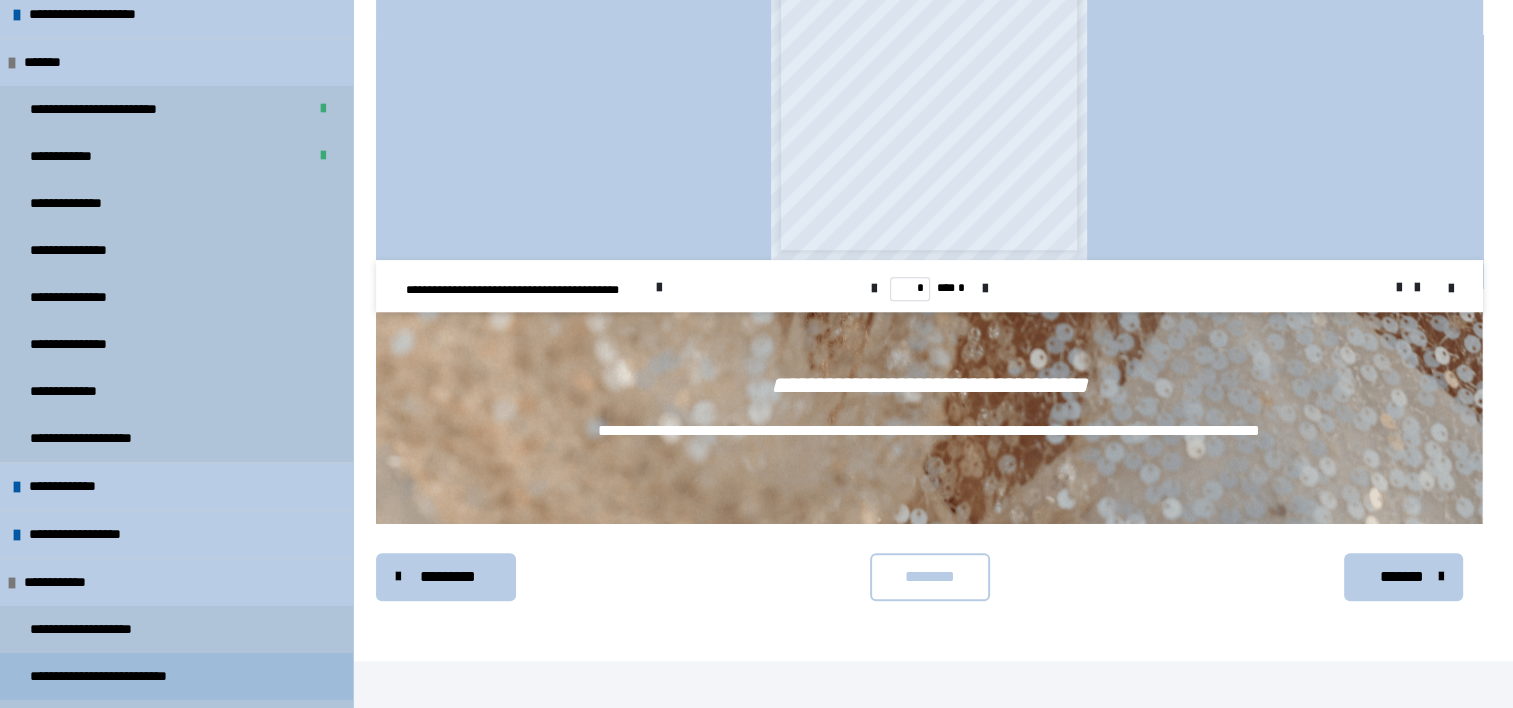 scroll, scrollTop: 0, scrollLeft: 0, axis: both 